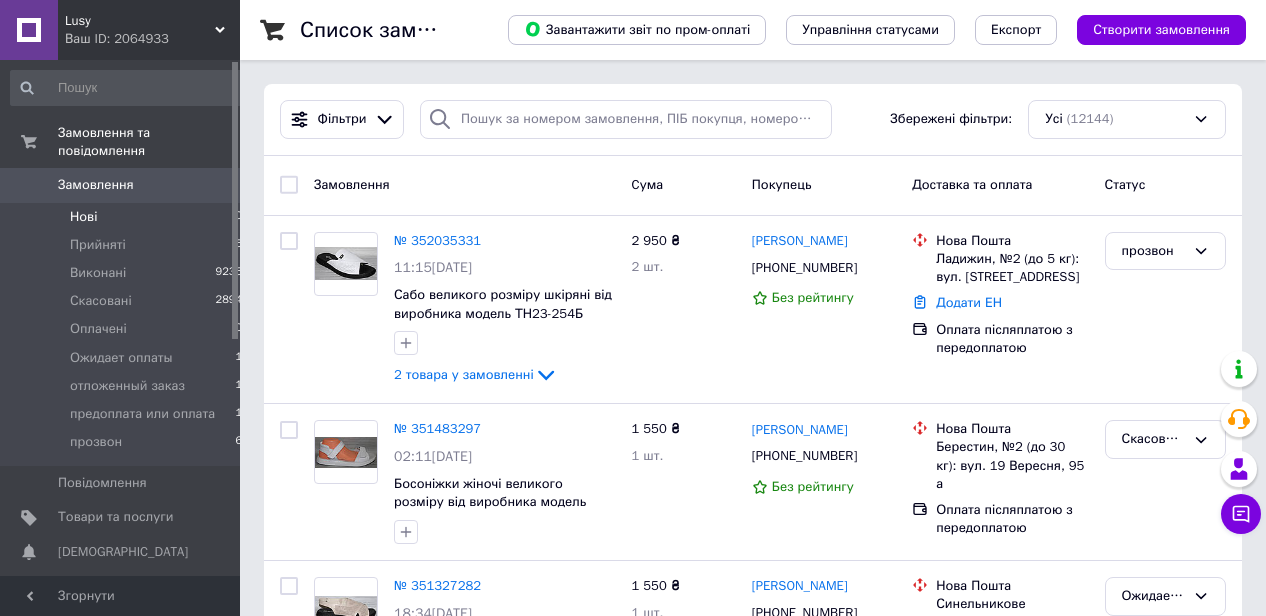 scroll, scrollTop: 0, scrollLeft: 0, axis: both 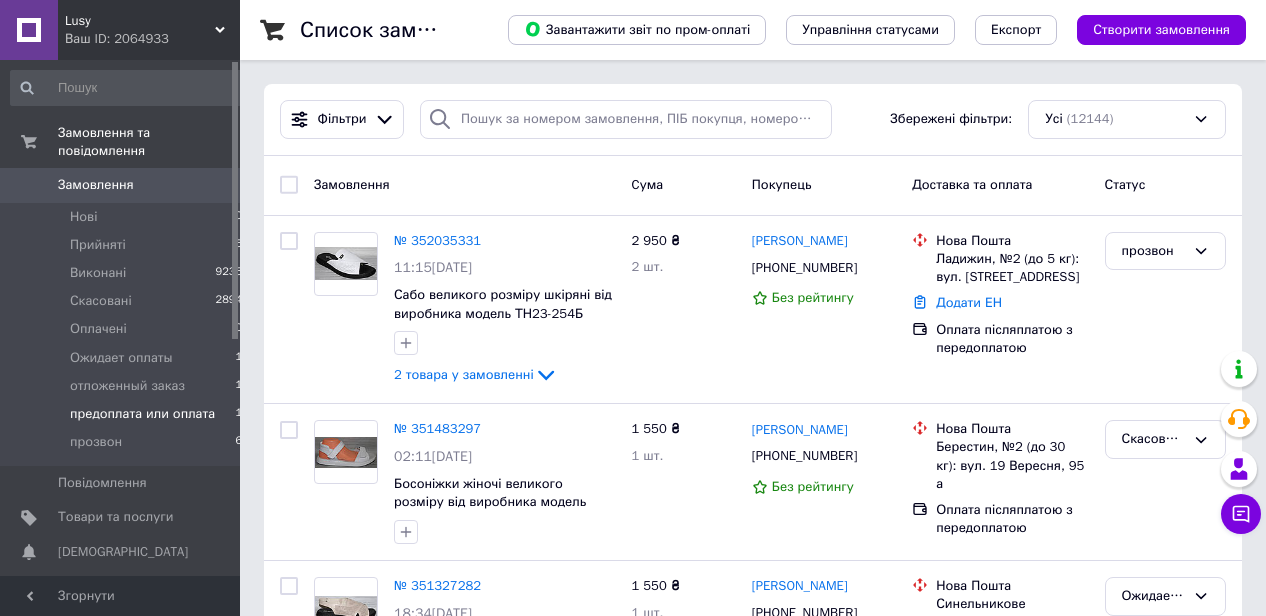 click on "предоплата или оплата" at bounding box center [142, 414] 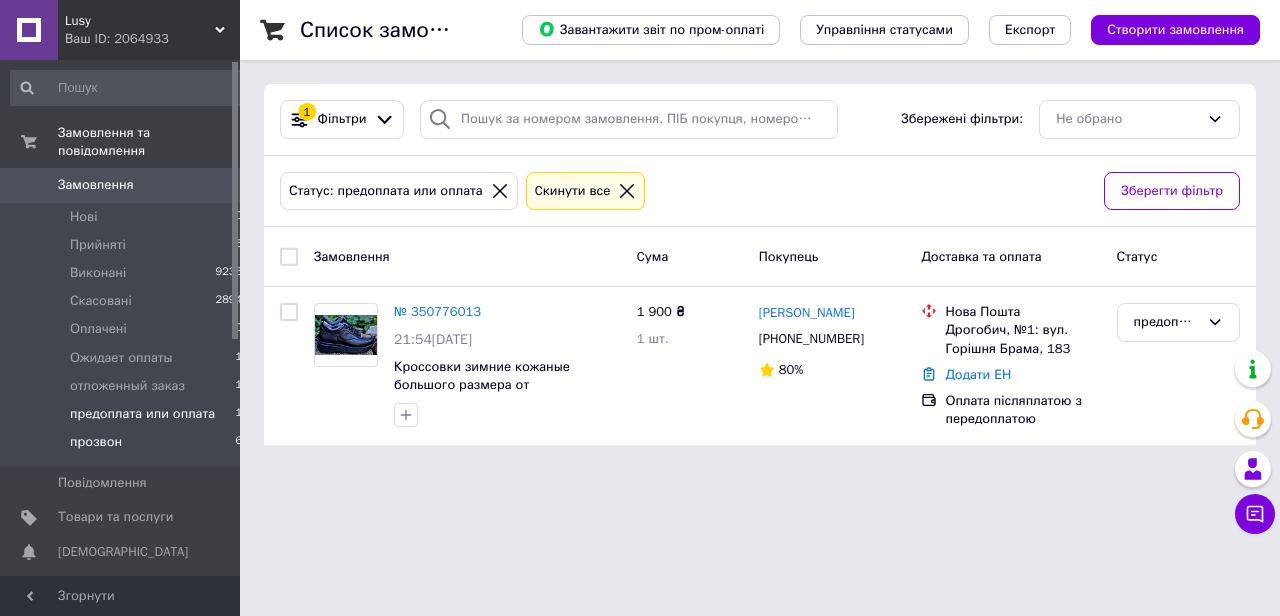 click on "прозвон" at bounding box center [96, 442] 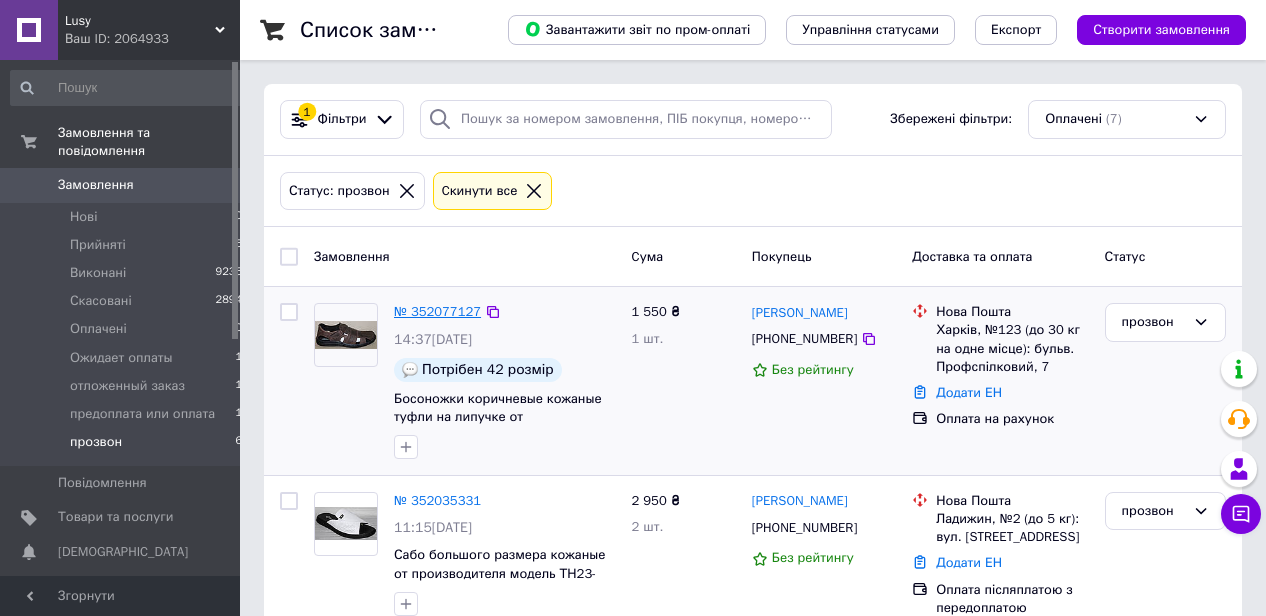 click on "№ 352077127" at bounding box center [437, 311] 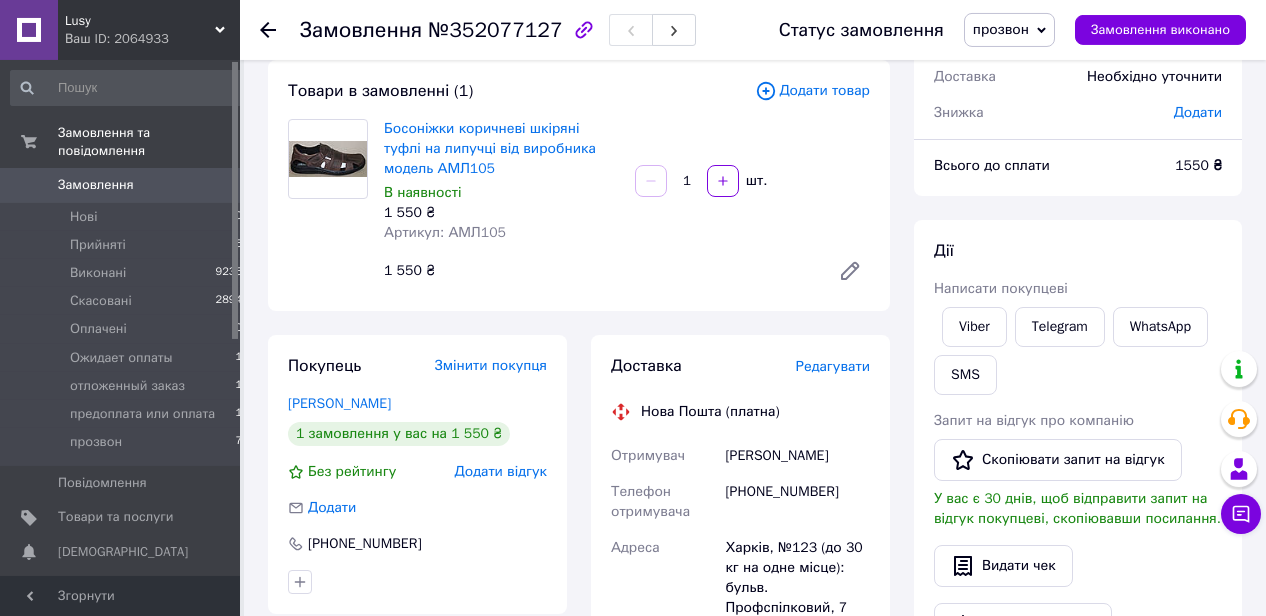 scroll, scrollTop: 208, scrollLeft: 0, axis: vertical 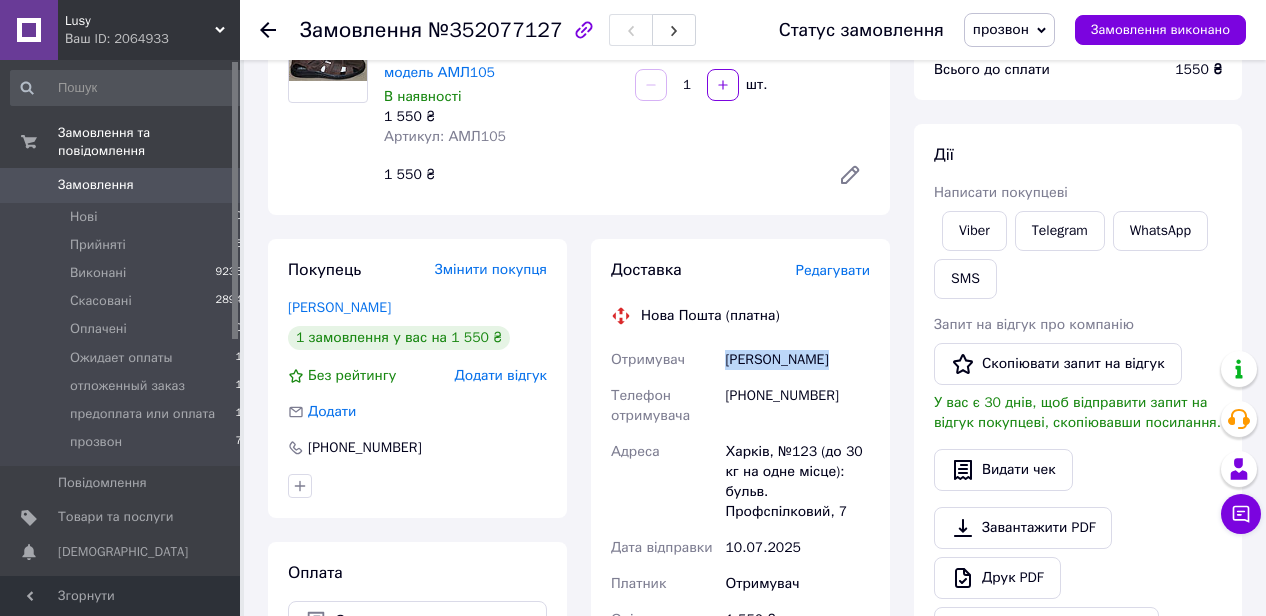 drag, startPoint x: 729, startPoint y: 361, endPoint x: 841, endPoint y: 368, distance: 112.21854 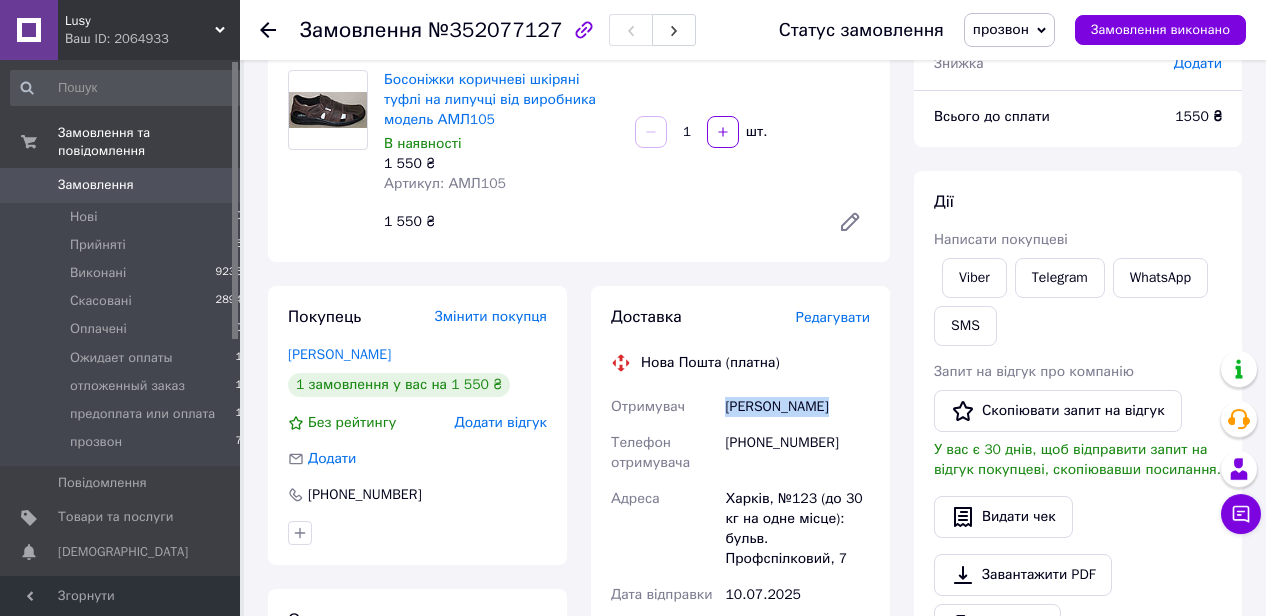 scroll, scrollTop: 0, scrollLeft: 0, axis: both 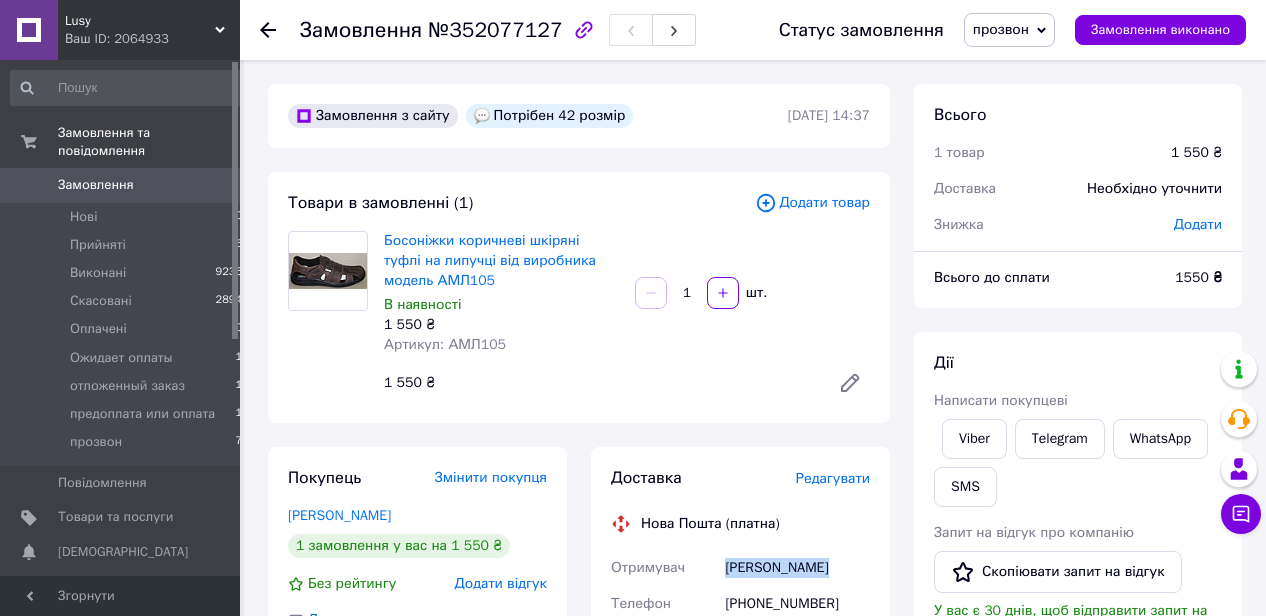 click on "Viber Telegram WhatsApp SMS" at bounding box center [1078, 463] 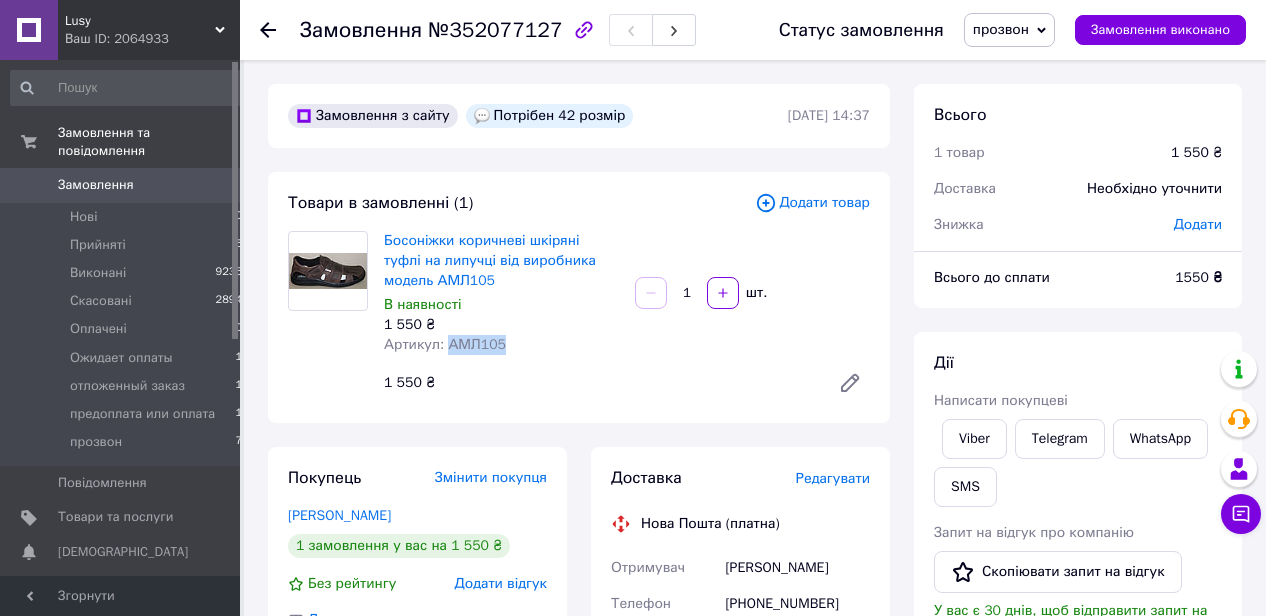 drag, startPoint x: 445, startPoint y: 345, endPoint x: 501, endPoint y: 347, distance: 56.0357 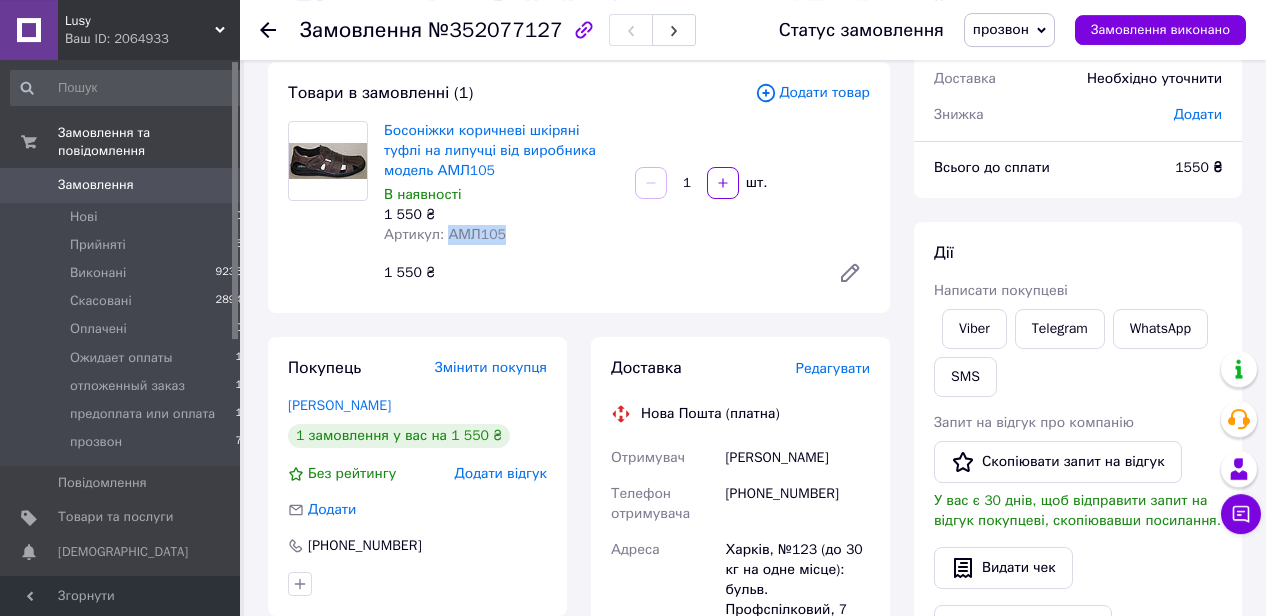 scroll, scrollTop: 312, scrollLeft: 0, axis: vertical 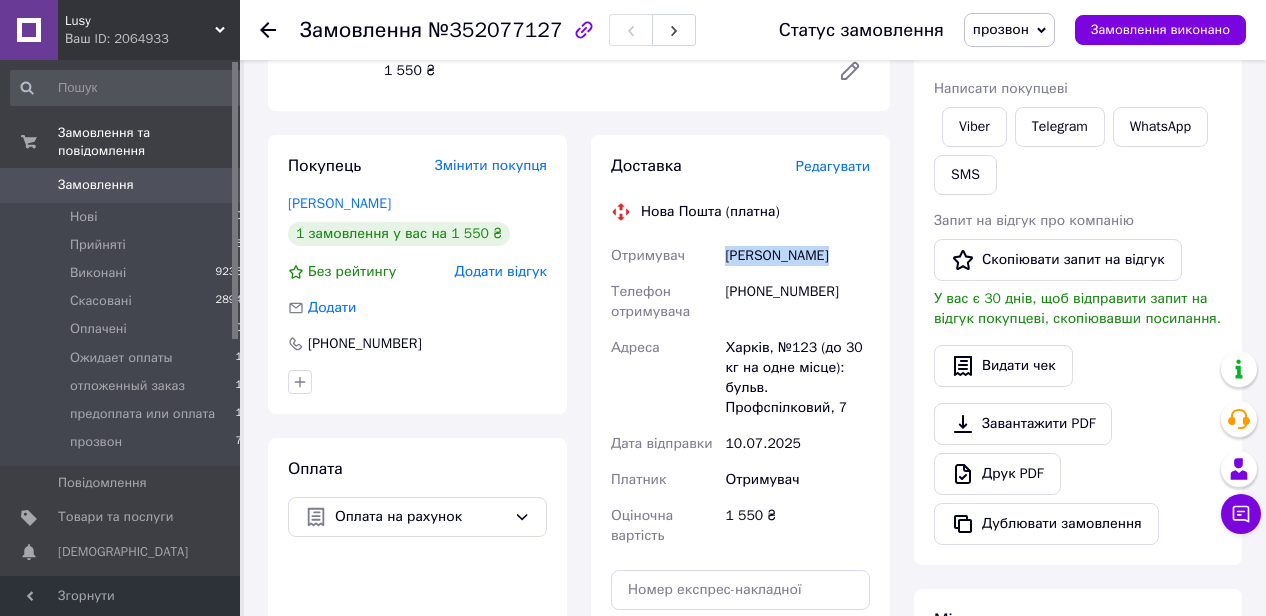 drag, startPoint x: 728, startPoint y: 261, endPoint x: 837, endPoint y: 266, distance: 109.11462 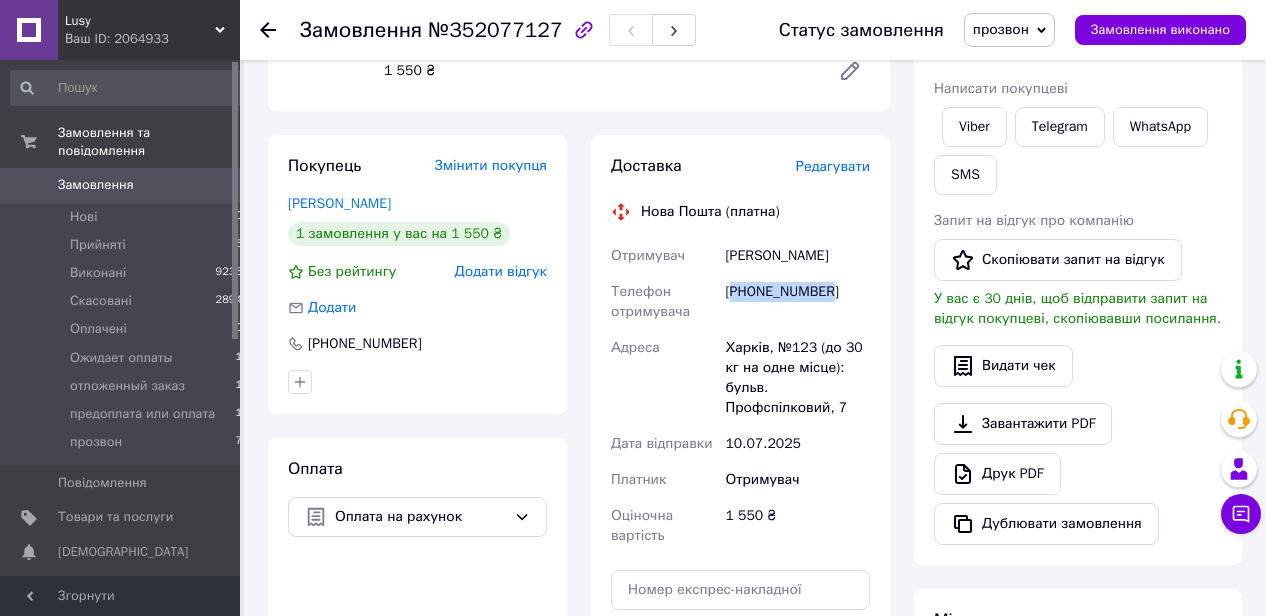 drag, startPoint x: 738, startPoint y: 291, endPoint x: 830, endPoint y: 299, distance: 92.34717 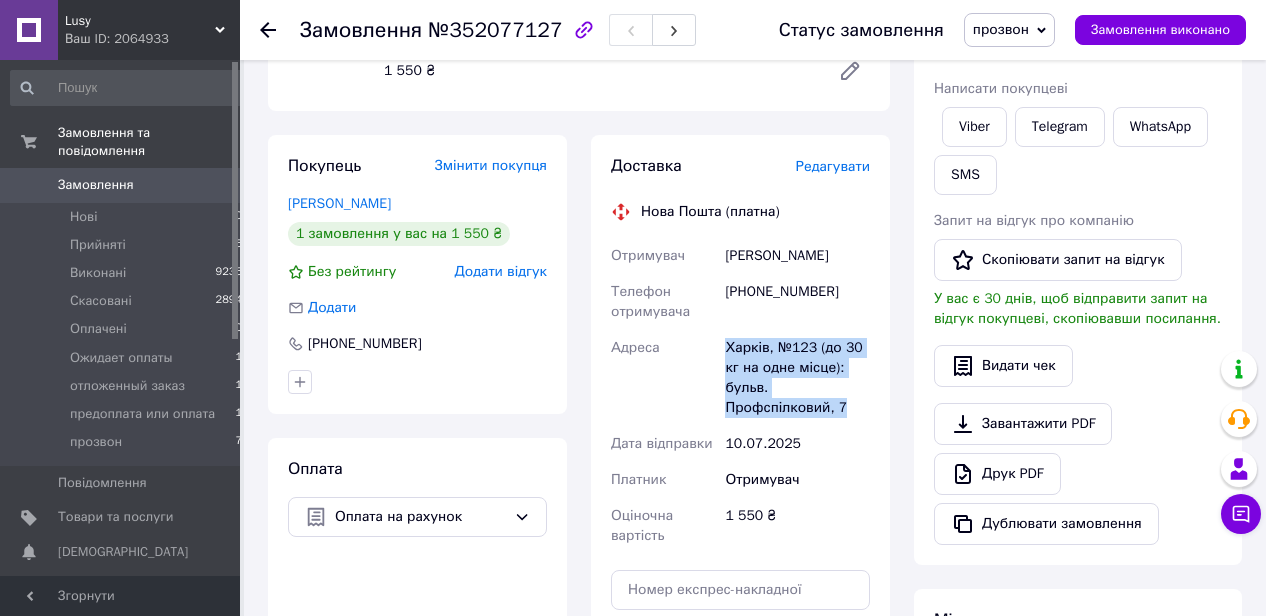 drag, startPoint x: 724, startPoint y: 344, endPoint x: 845, endPoint y: 408, distance: 136.88316 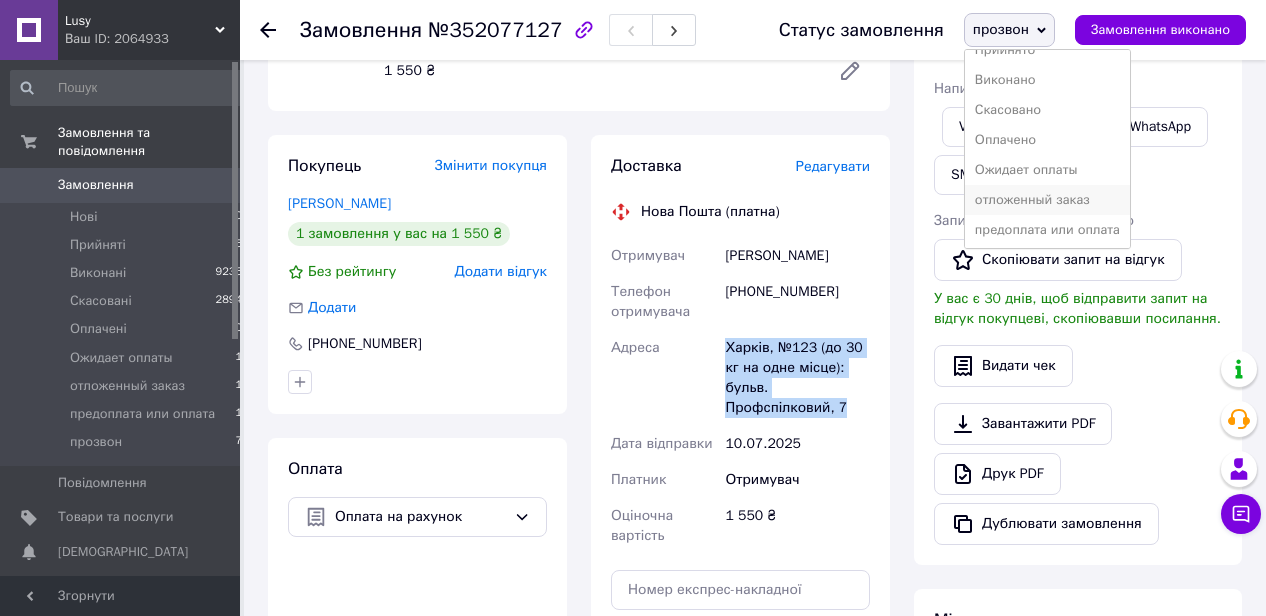 scroll, scrollTop: 35, scrollLeft: 0, axis: vertical 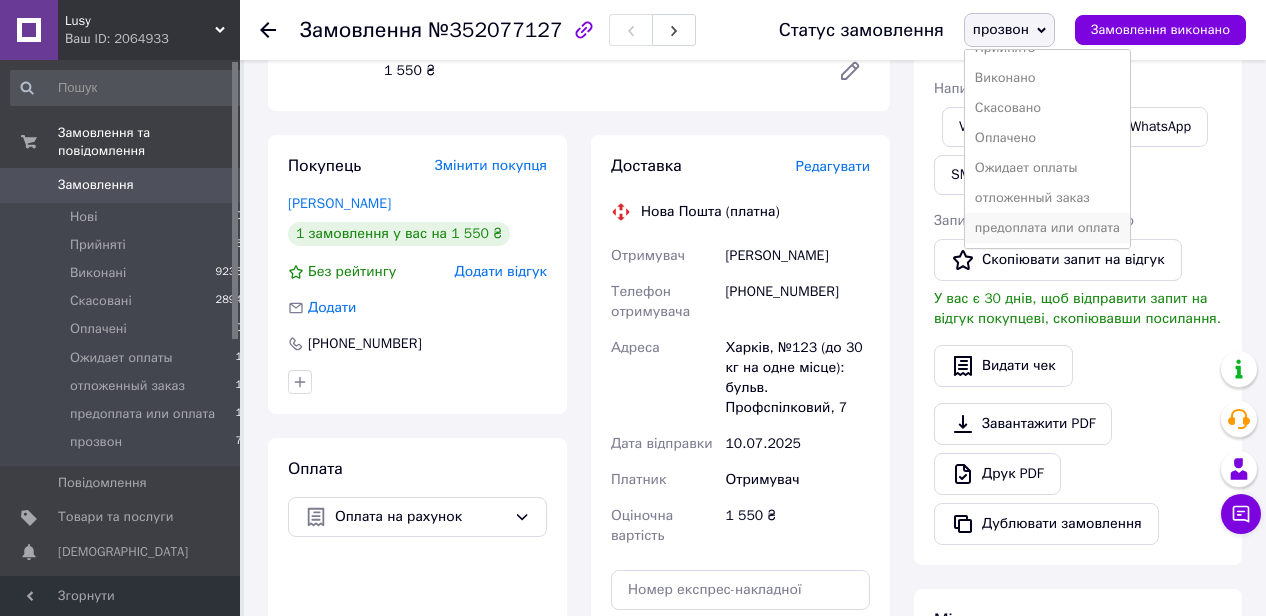 click on "предоплата или оплата" at bounding box center (1047, 228) 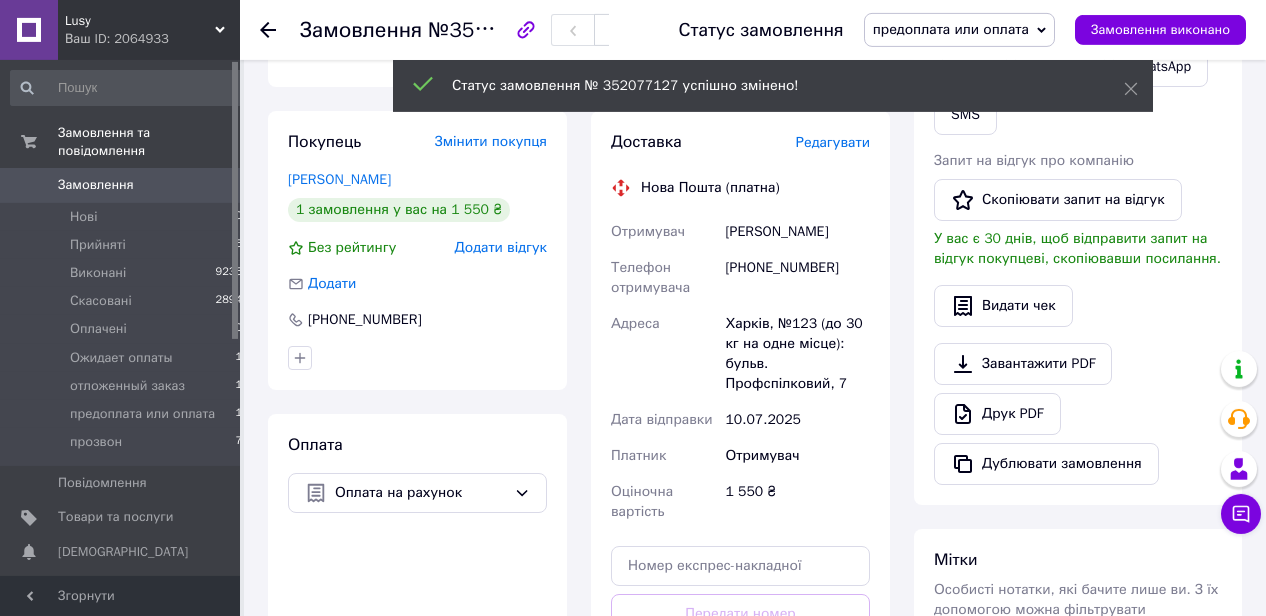 scroll, scrollTop: 724, scrollLeft: 0, axis: vertical 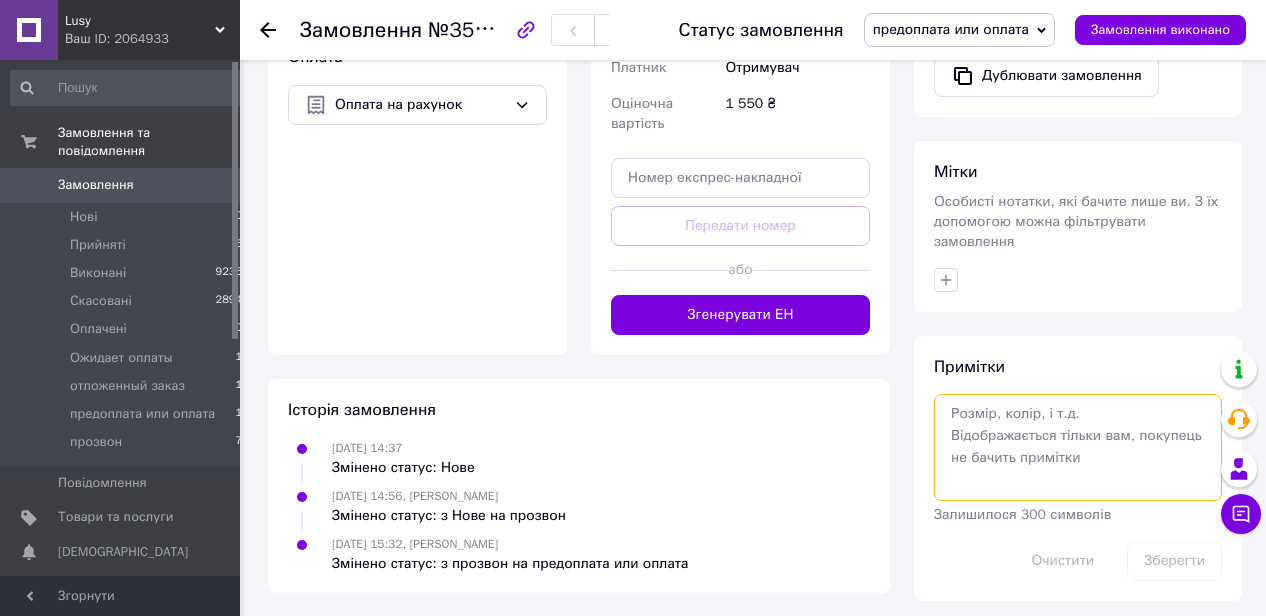 click at bounding box center [1078, 447] 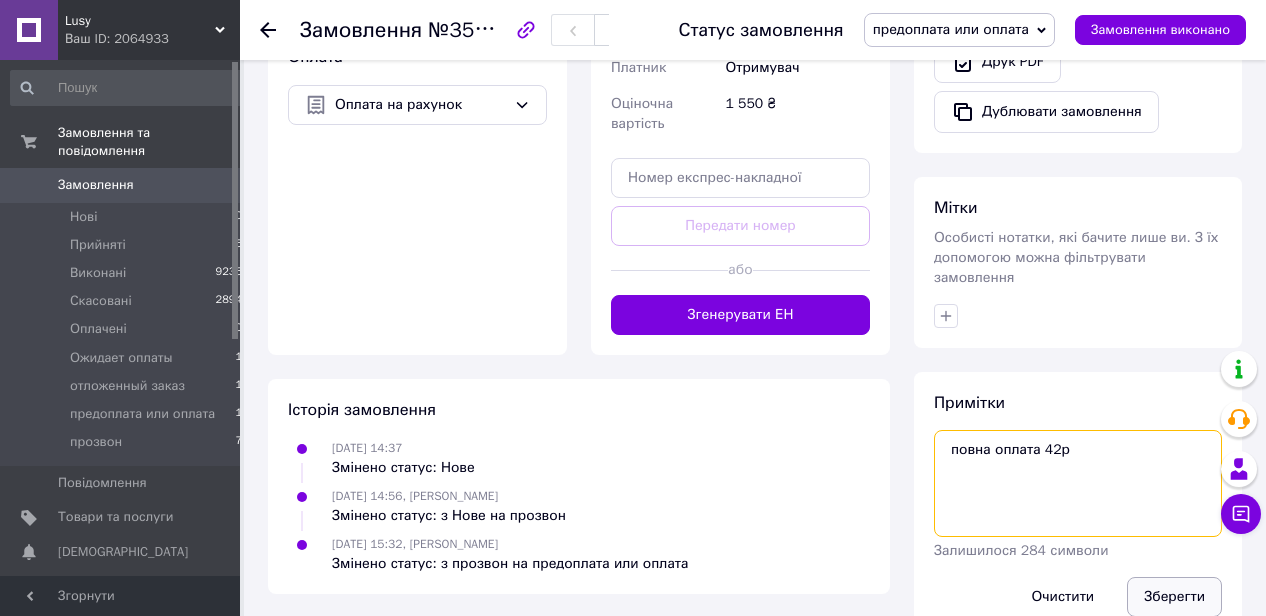 type on "повна оплата 42р" 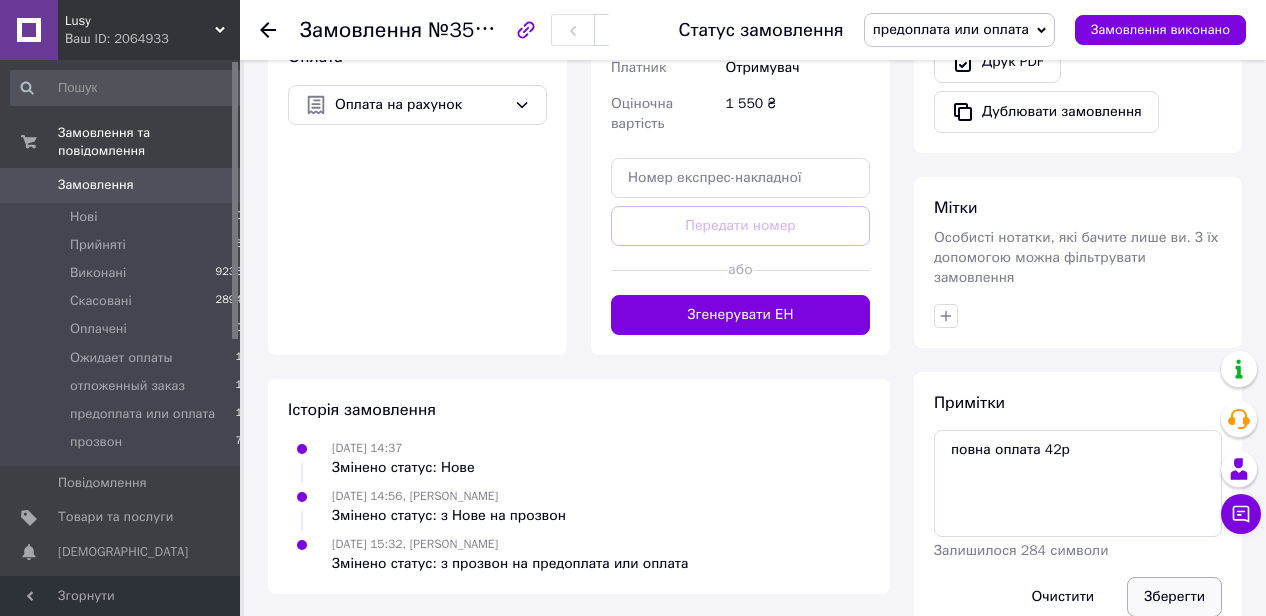 click on "Зберегти" at bounding box center (1174, 597) 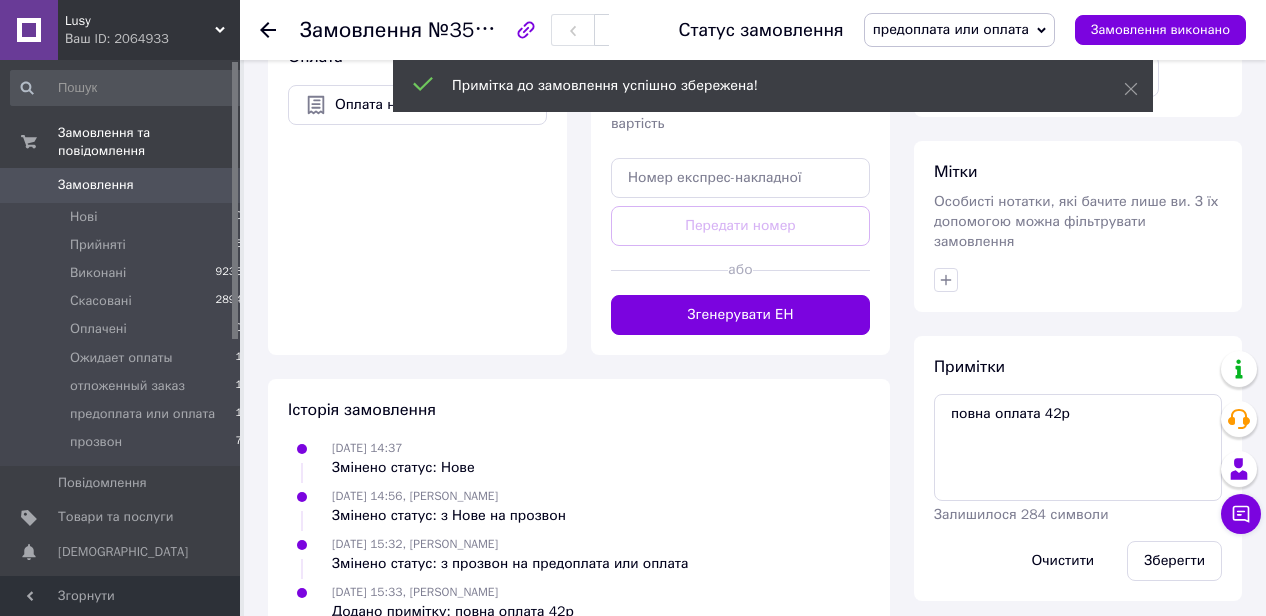 click on "предоплата или оплата" at bounding box center [951, 29] 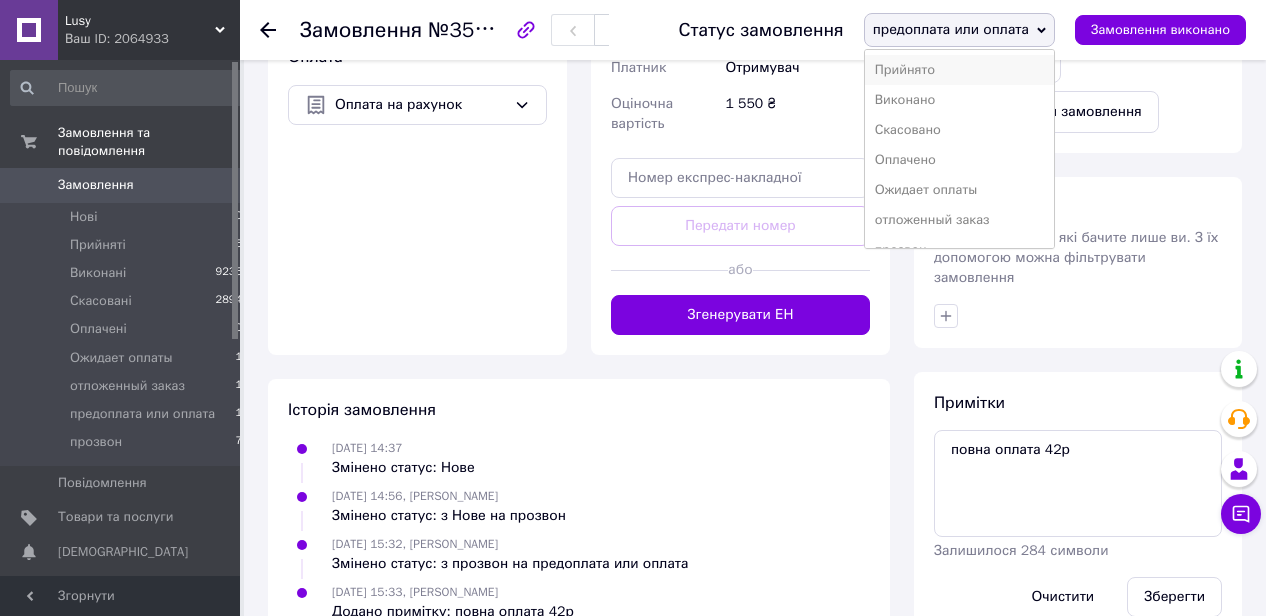 click on "Прийнято" at bounding box center [959, 70] 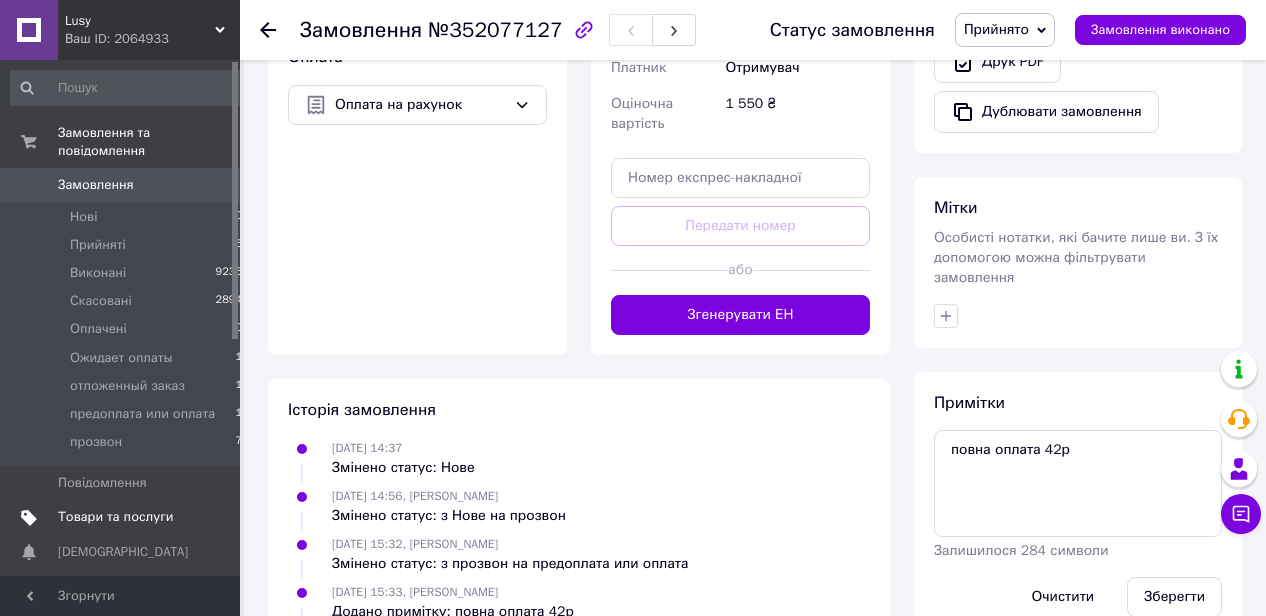 click on "Товари та послуги" at bounding box center [115, 517] 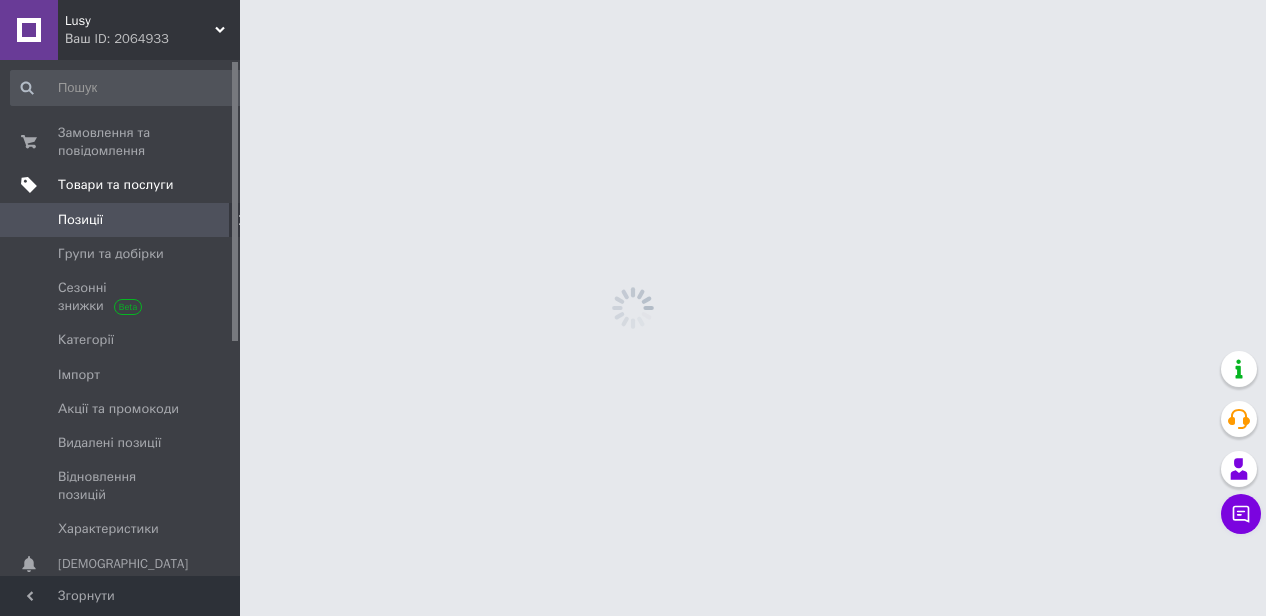 scroll, scrollTop: 0, scrollLeft: 0, axis: both 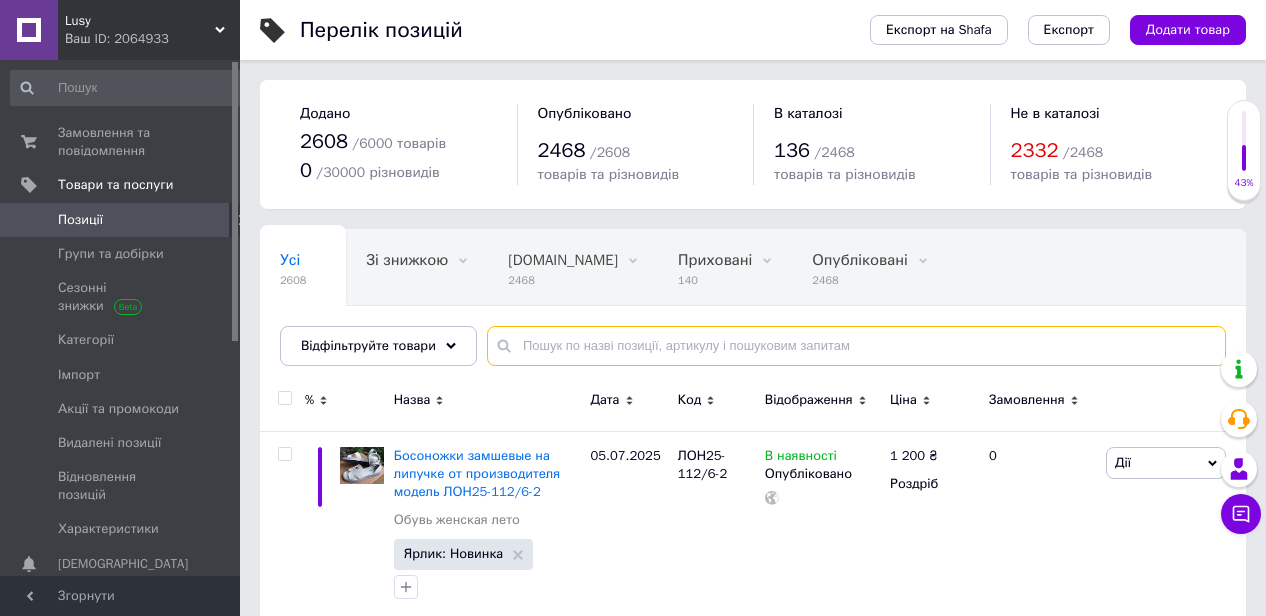 click at bounding box center [856, 346] 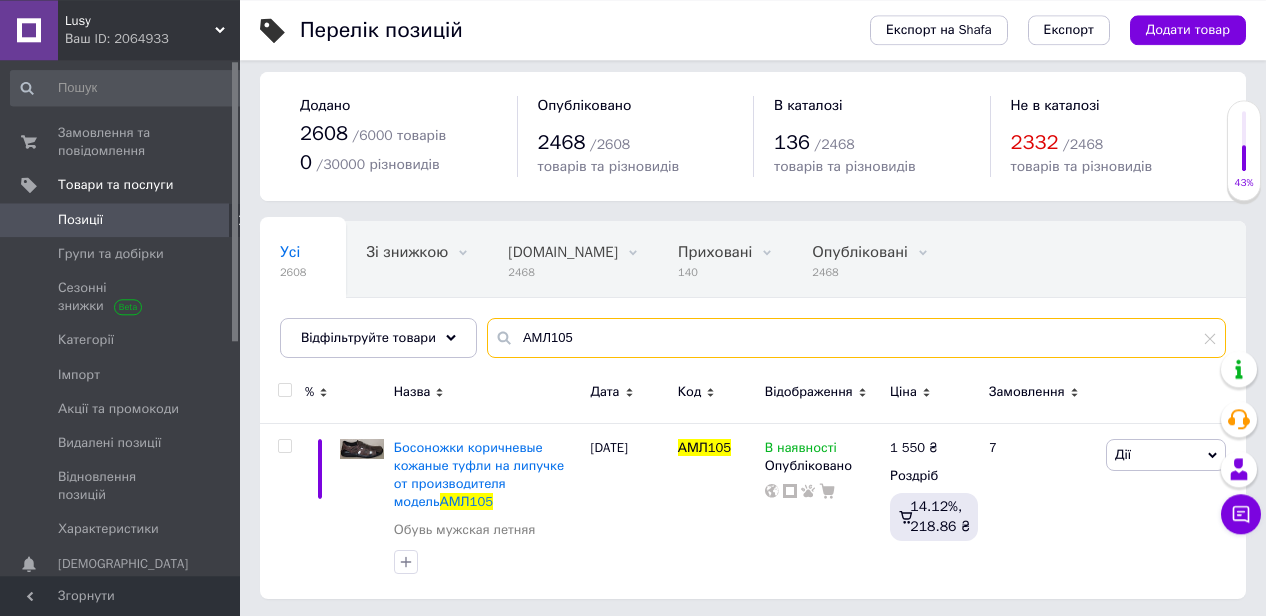 scroll, scrollTop: 9, scrollLeft: 0, axis: vertical 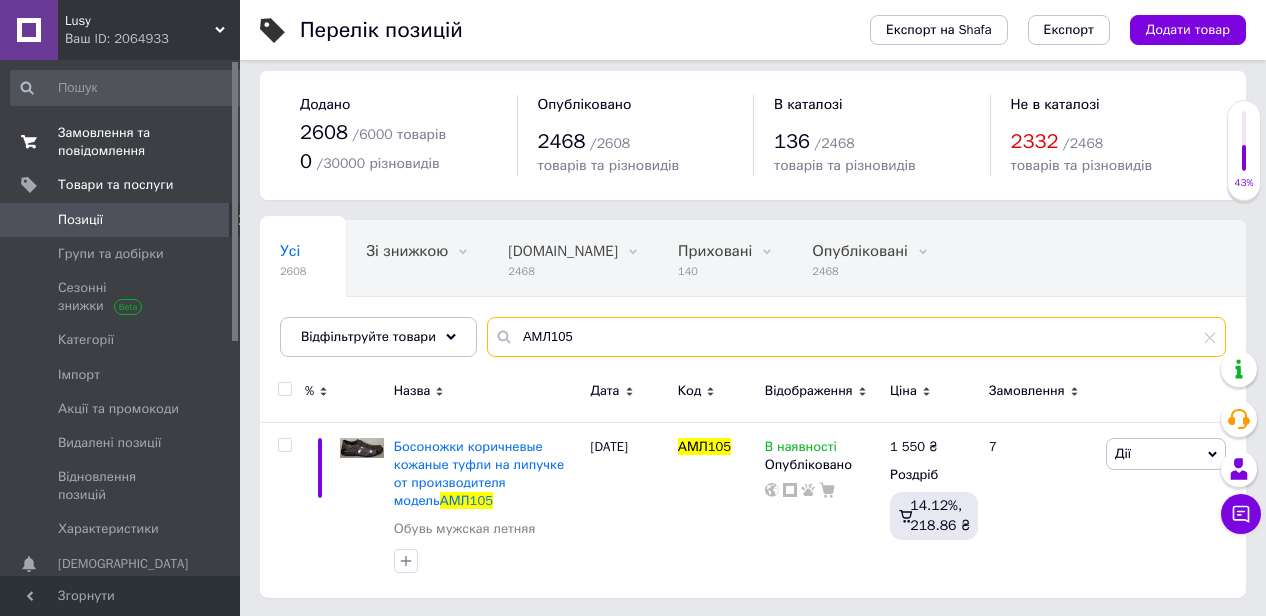 type on "АМЛ105" 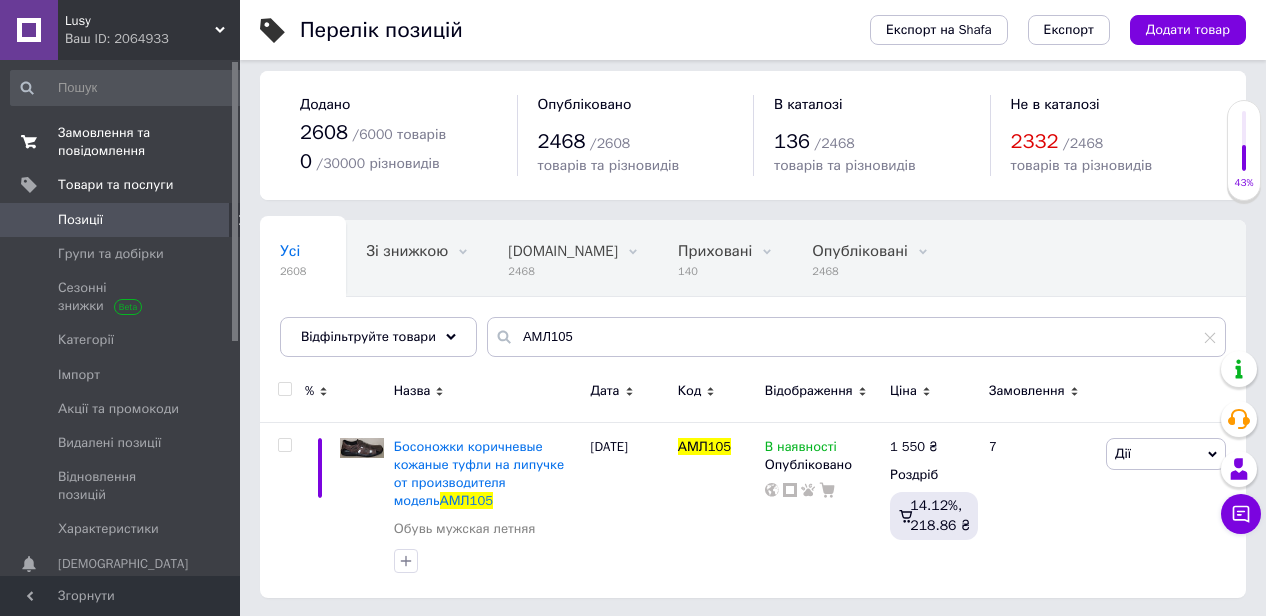 click on "Замовлення та повідомлення" at bounding box center (121, 142) 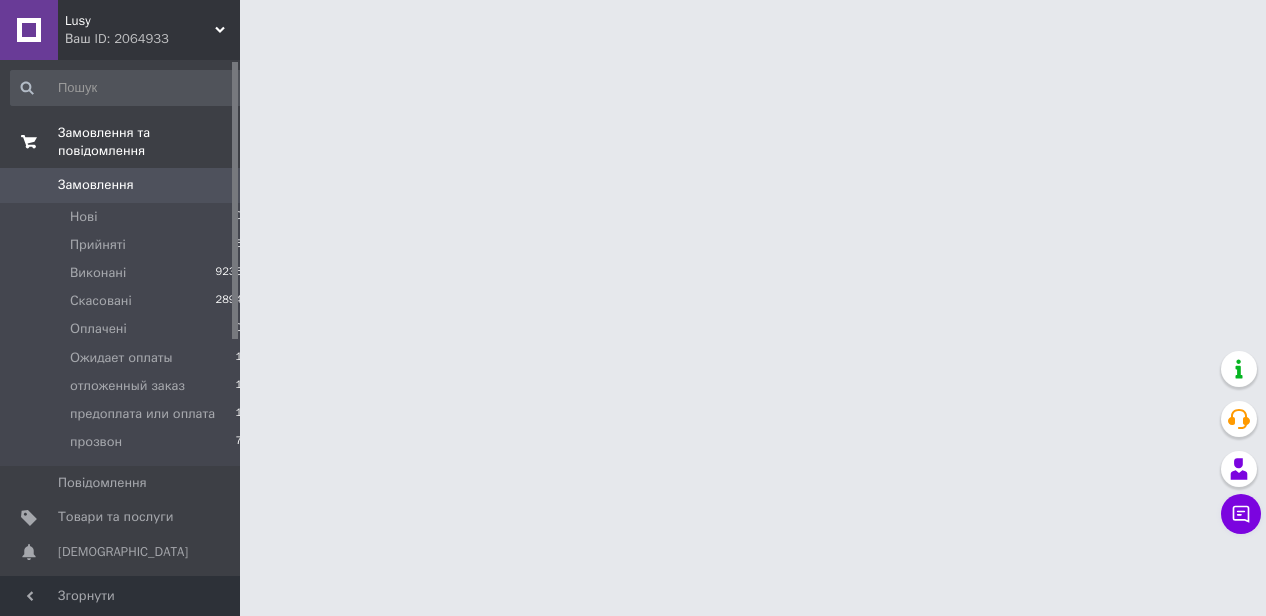 scroll, scrollTop: 0, scrollLeft: 0, axis: both 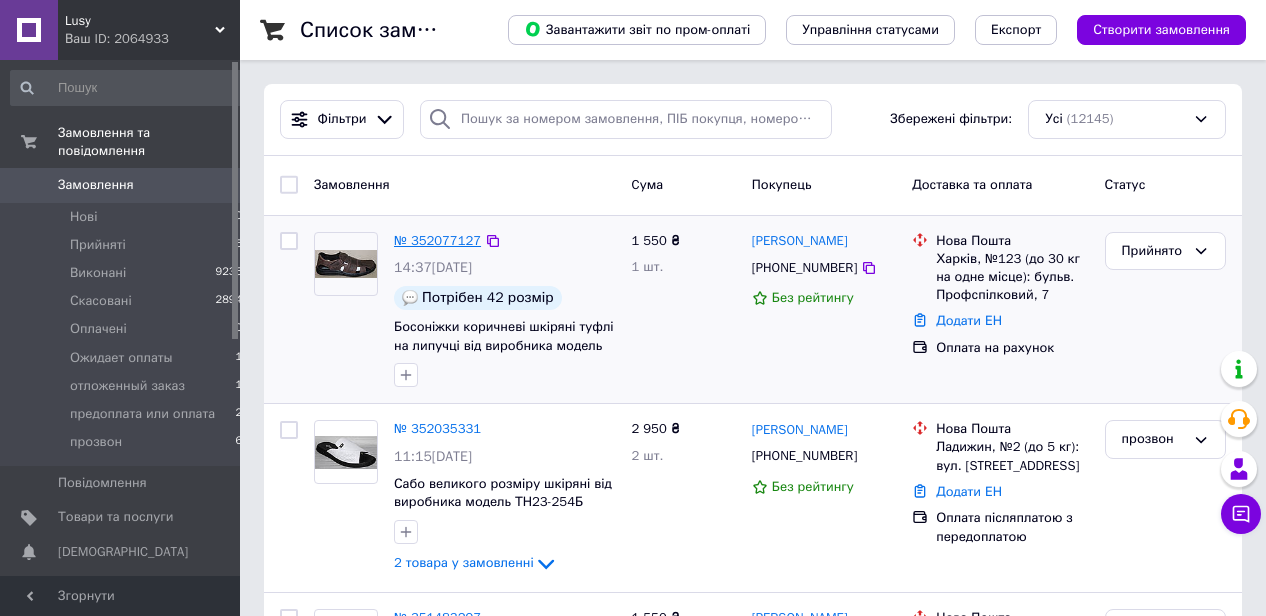 click on "№ 352077127" at bounding box center (437, 240) 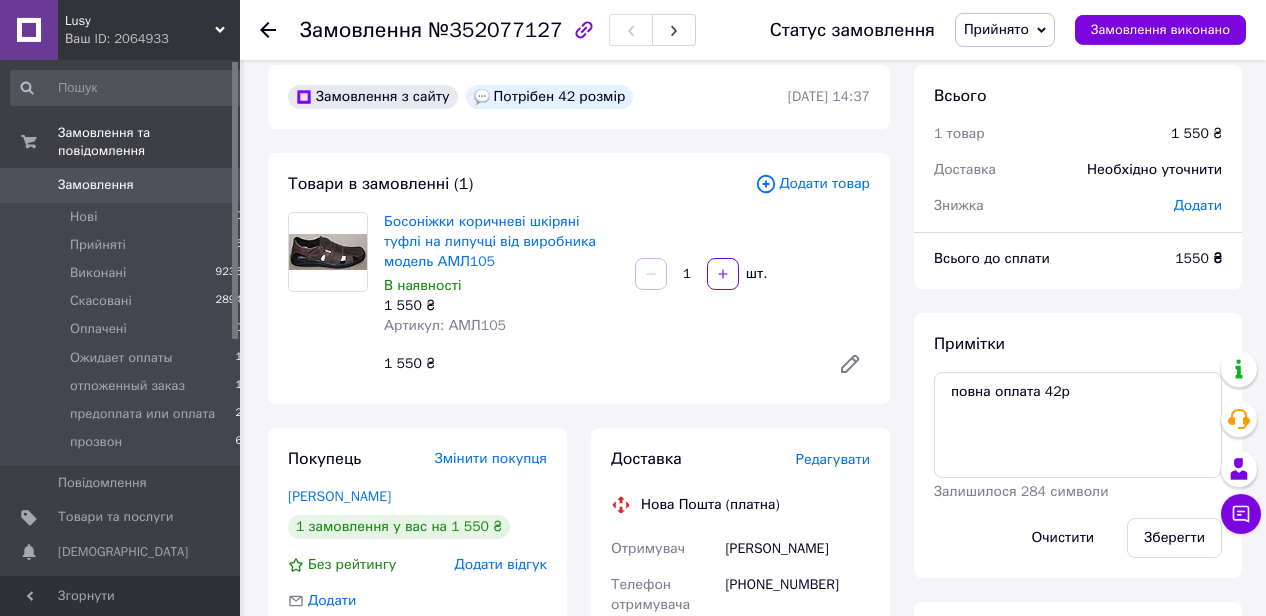 scroll, scrollTop: 0, scrollLeft: 0, axis: both 